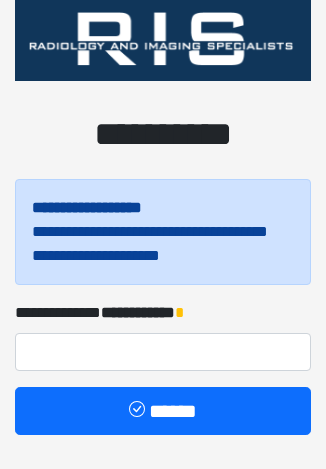 scroll, scrollTop: 57, scrollLeft: 0, axis: vertical 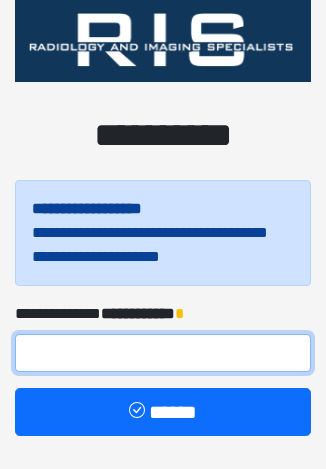 click at bounding box center [163, 353] 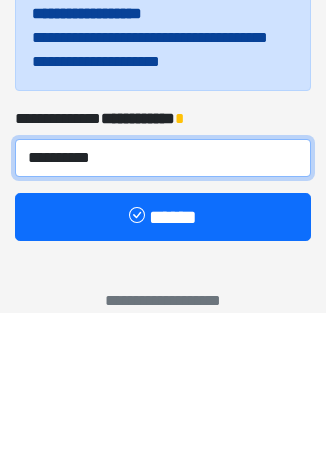 type on "**********" 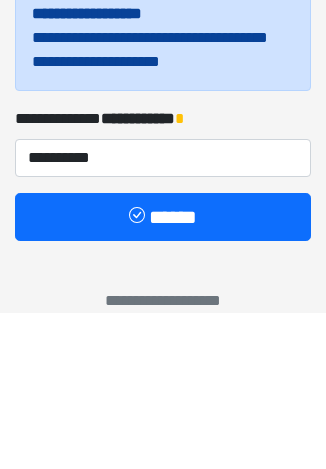 scroll, scrollTop: 57, scrollLeft: 0, axis: vertical 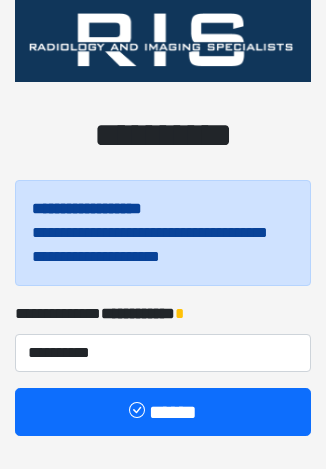 click on "******" at bounding box center (163, 412) 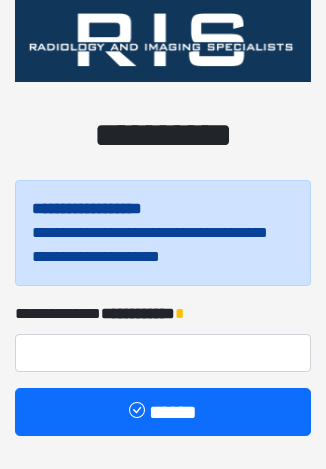 scroll, scrollTop: 57, scrollLeft: 0, axis: vertical 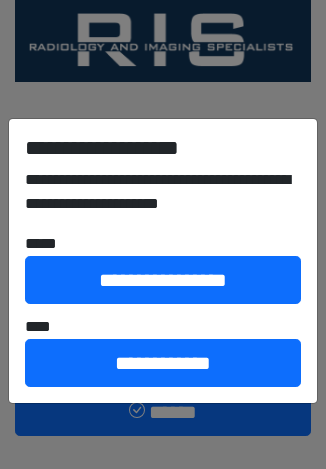 click on "**********" at bounding box center [163, 363] 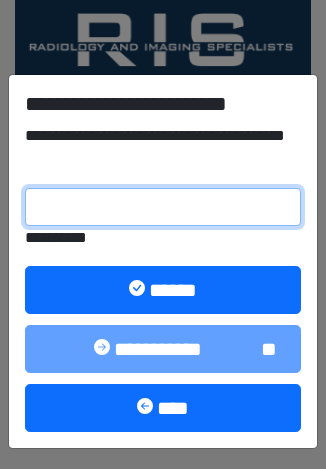 click on "**********" at bounding box center (163, 207) 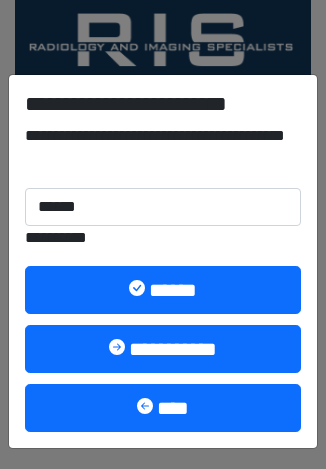 click on "****" at bounding box center [163, 408] 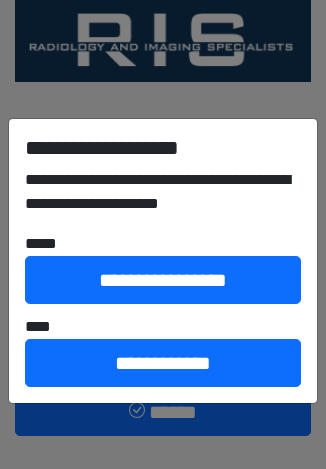 click on "****" at bounding box center (163, 327) 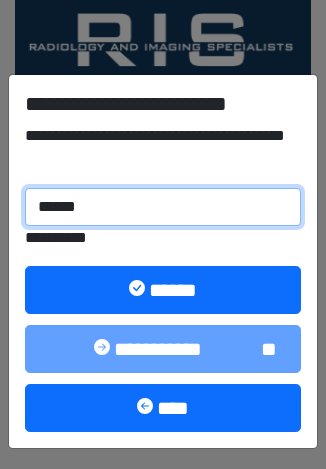 click on "******" at bounding box center (163, 207) 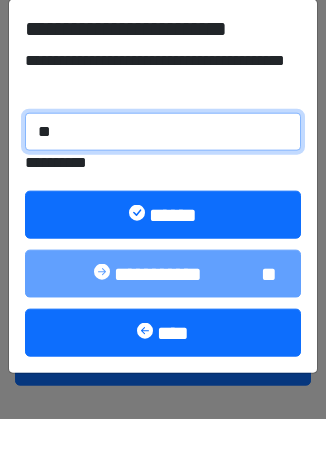 type on "*" 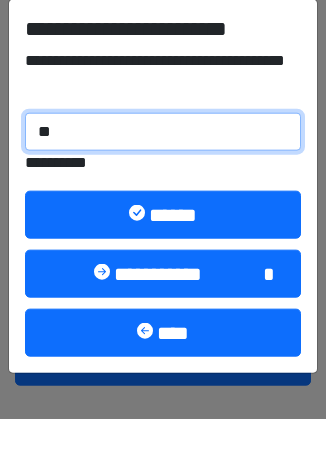 type on "*" 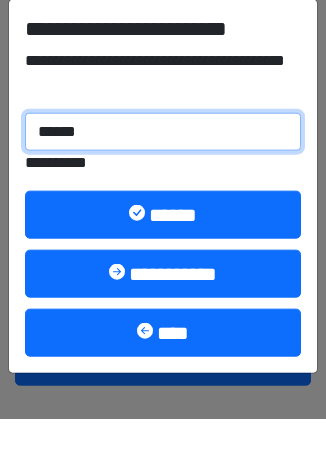 type on "******" 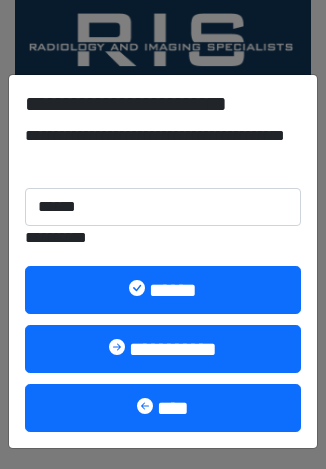 click on "******" at bounding box center (163, 290) 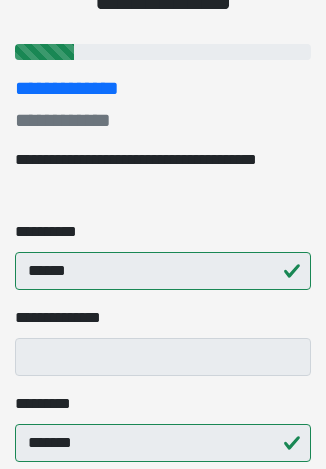 scroll, scrollTop: 199, scrollLeft: 0, axis: vertical 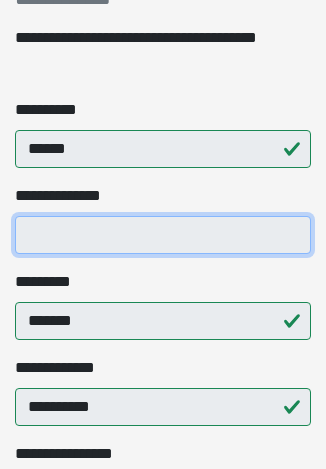 click on "**********" at bounding box center [163, 235] 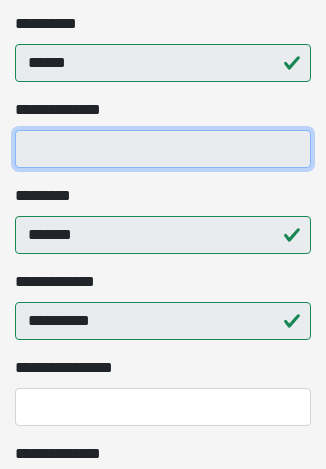 scroll, scrollTop: 402, scrollLeft: 0, axis: vertical 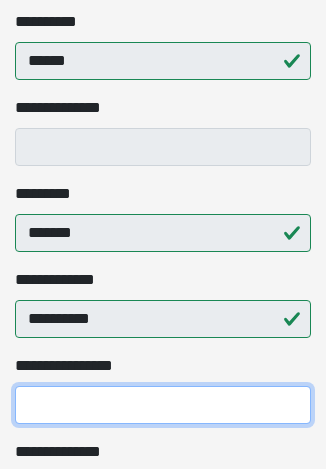 click on "**********" at bounding box center (163, 406) 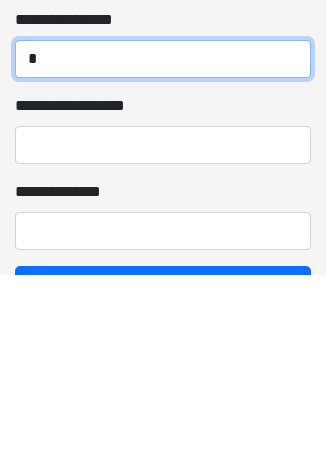scroll, scrollTop: 558, scrollLeft: 0, axis: vertical 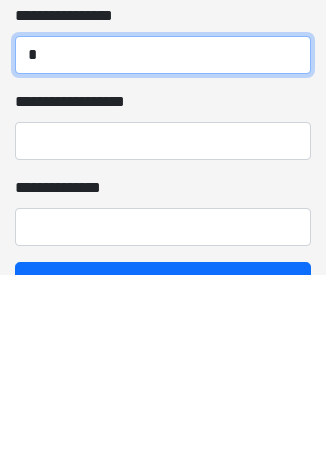 type on "*" 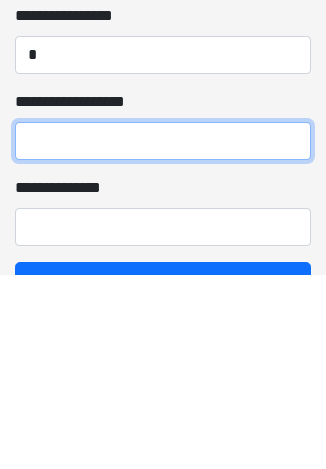 click on "**********" at bounding box center (163, 336) 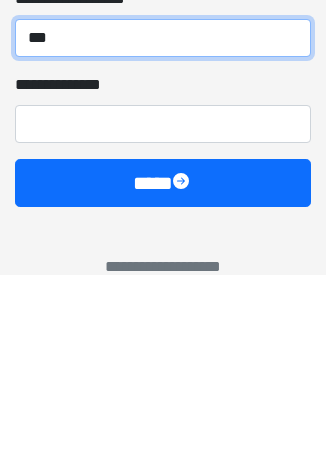 scroll, scrollTop: 667, scrollLeft: 0, axis: vertical 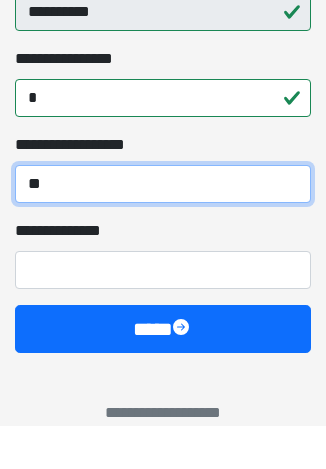type on "*" 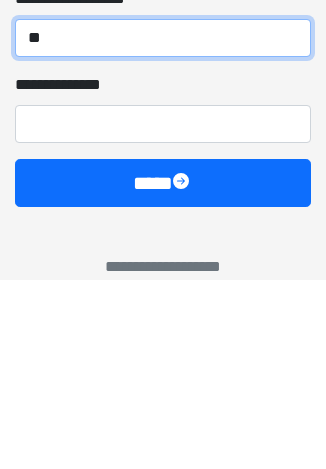 type on "**" 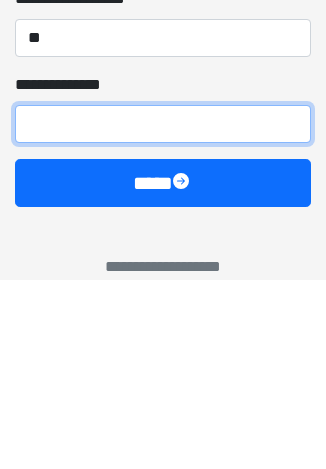 click on "**********" at bounding box center (163, 313) 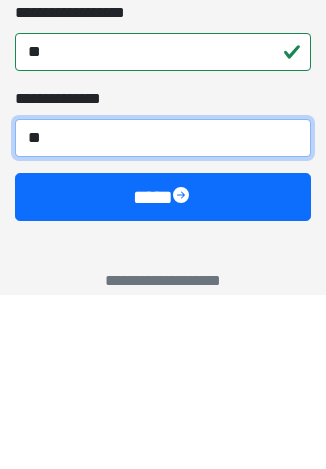 type on "***" 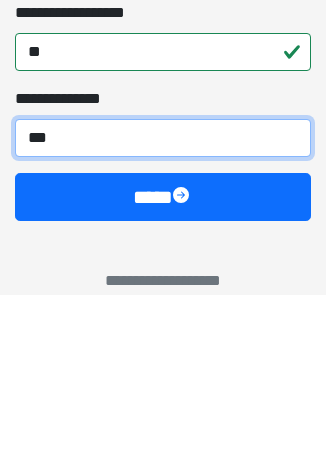 scroll, scrollTop: 696, scrollLeft: 0, axis: vertical 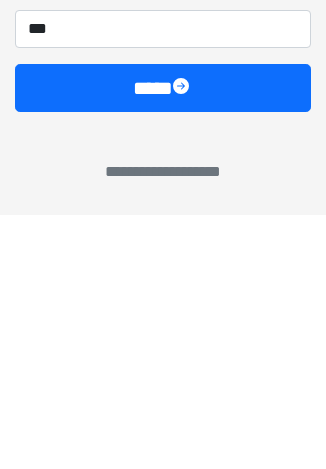 click at bounding box center [183, 342] 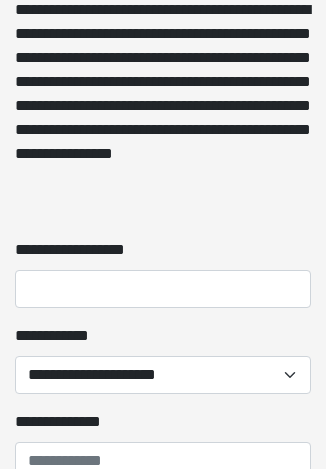 scroll, scrollTop: 2224, scrollLeft: 0, axis: vertical 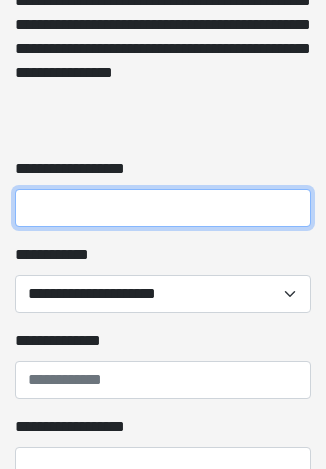 click on "**********" at bounding box center [163, 208] 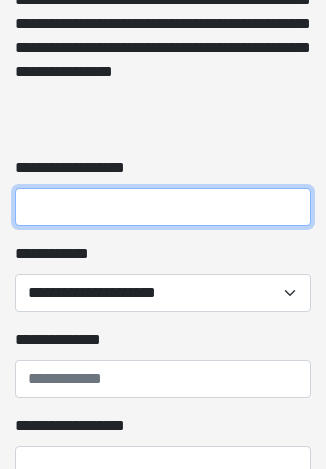scroll, scrollTop: 2224, scrollLeft: 0, axis: vertical 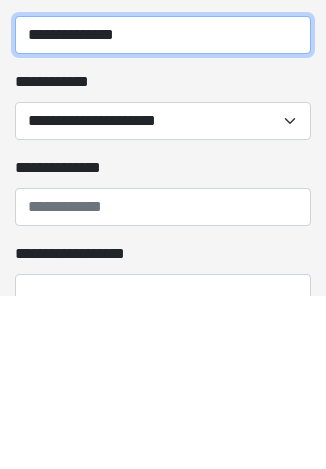type on "**********" 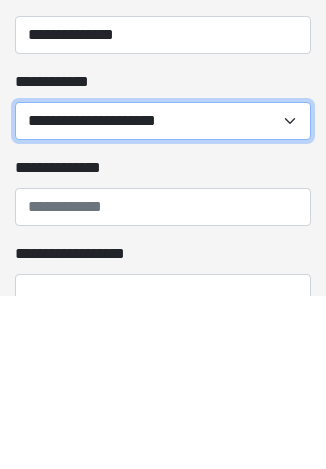 click on "**********" at bounding box center (163, 294) 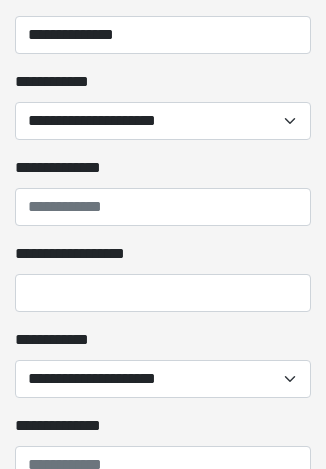 scroll, scrollTop: 2398, scrollLeft: 0, axis: vertical 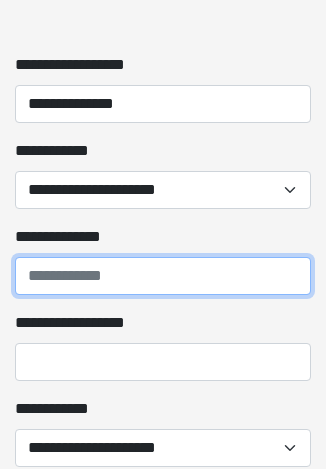 click on "**********" at bounding box center (163, 276) 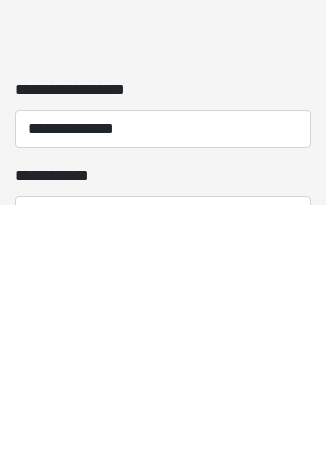 scroll, scrollTop: 2049, scrollLeft: 0, axis: vertical 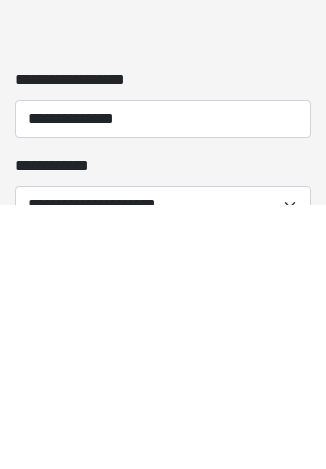 type on "**********" 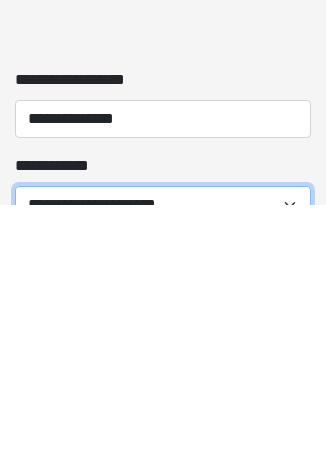 click on "**********" at bounding box center (163, 469) 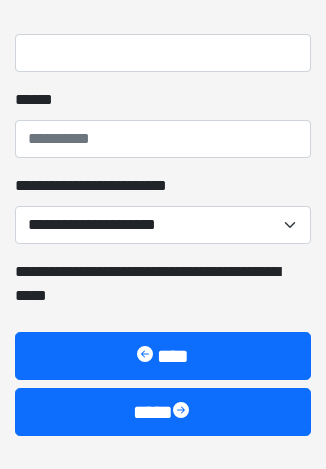 scroll, scrollTop: 8639, scrollLeft: 0, axis: vertical 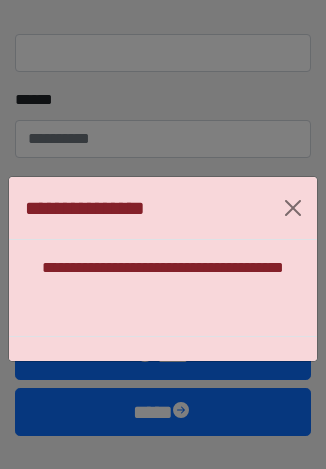 click on "**********" at bounding box center [163, 208] 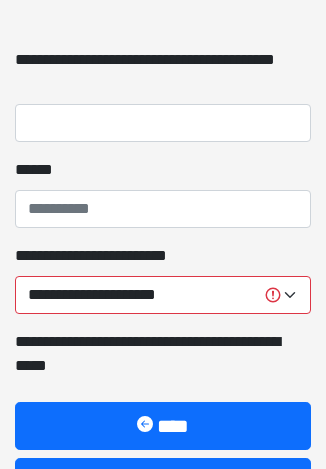 scroll, scrollTop: 8569, scrollLeft: 0, axis: vertical 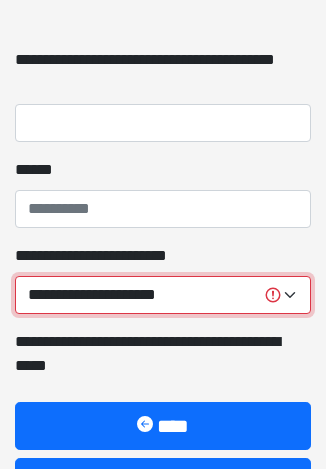 click on "**********" at bounding box center [163, 295] 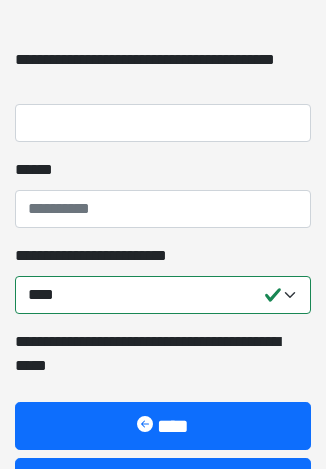 click on "**********" at bounding box center [163, 72] 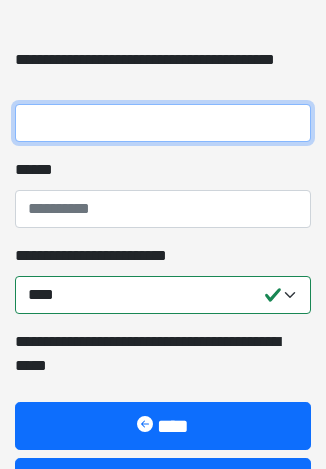 scroll, scrollTop: 8554, scrollLeft: 0, axis: vertical 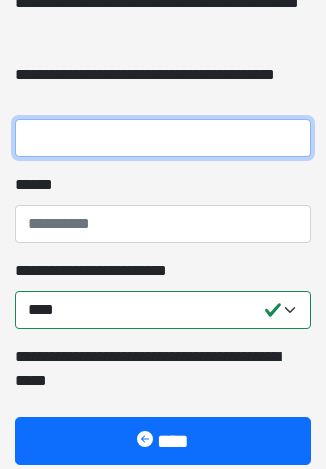 click on "**********" at bounding box center [163, 138] 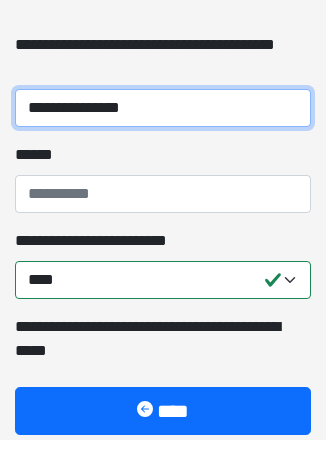 type on "**********" 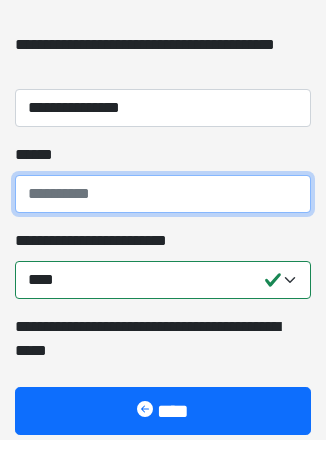 click on "**** *" at bounding box center (163, 224) 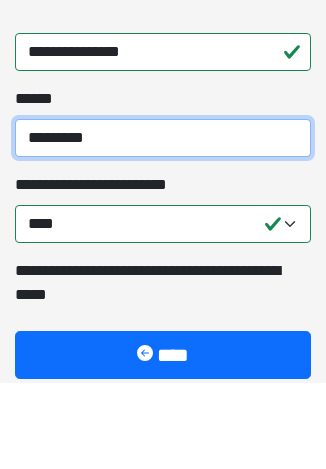 type on "**********" 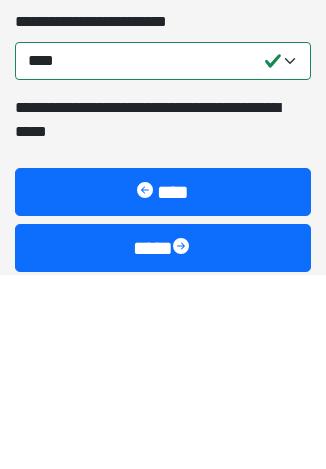 scroll, scrollTop: 8644, scrollLeft: 0, axis: vertical 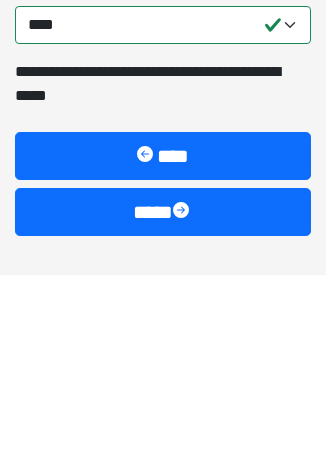 click on "****" at bounding box center [163, 407] 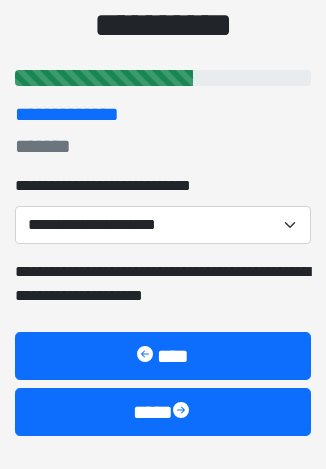 scroll, scrollTop: 167, scrollLeft: 0, axis: vertical 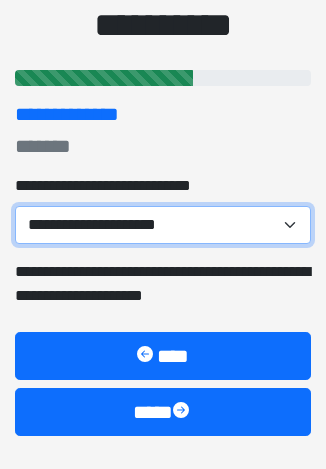 click on "**********" at bounding box center (163, 225) 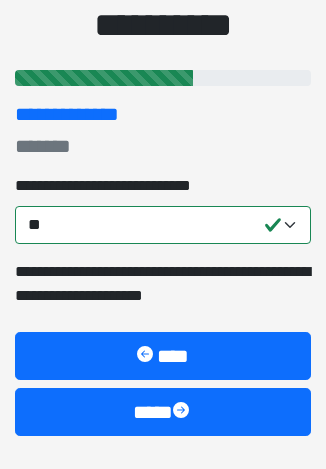 click on "****" at bounding box center (163, 412) 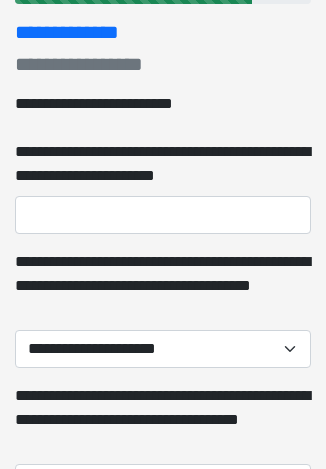 scroll, scrollTop: 249, scrollLeft: 0, axis: vertical 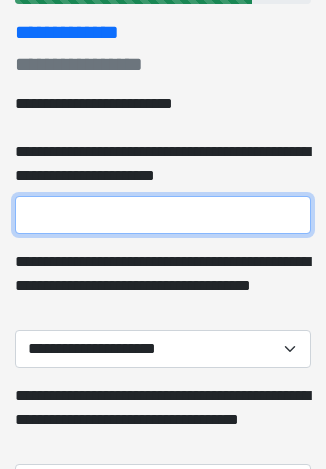click on "**********" at bounding box center (163, 215) 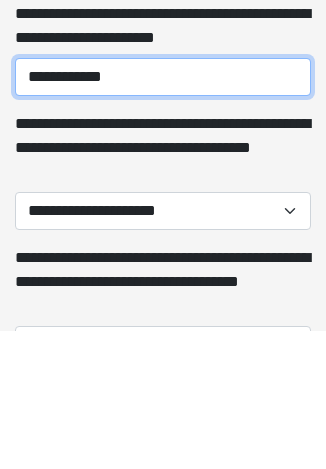 type on "**********" 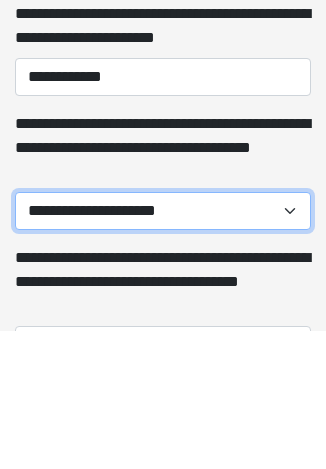 click on "**********" at bounding box center (163, 349) 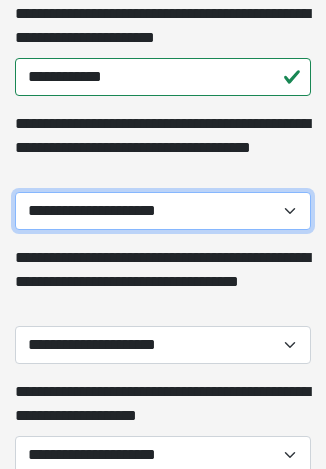 select on "**" 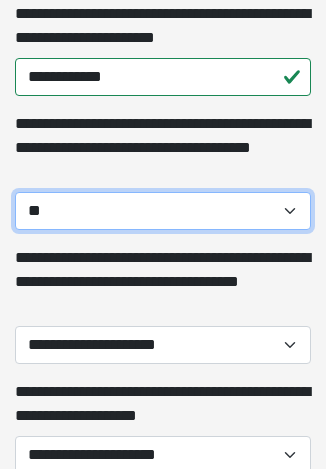scroll, scrollTop: 387, scrollLeft: 0, axis: vertical 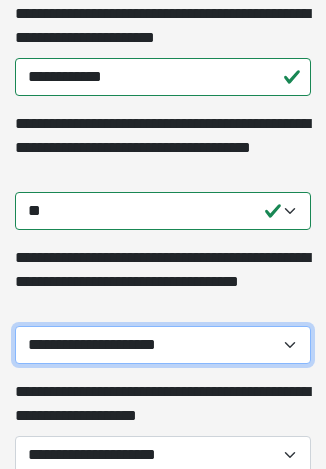 click on "**********" at bounding box center [163, 345] 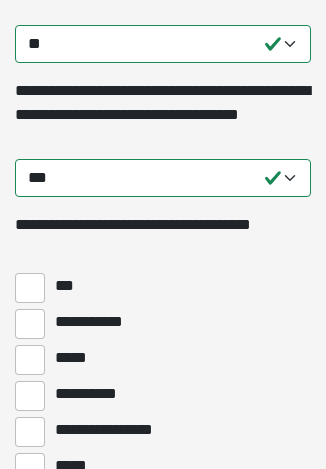scroll, scrollTop: 555, scrollLeft: 0, axis: vertical 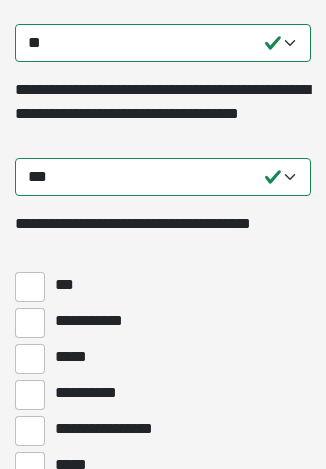 click on "**********" at bounding box center (30, 323) 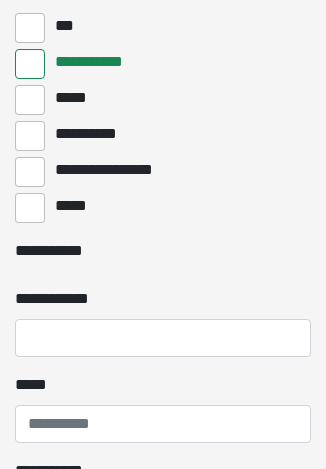 scroll, scrollTop: 820, scrollLeft: 0, axis: vertical 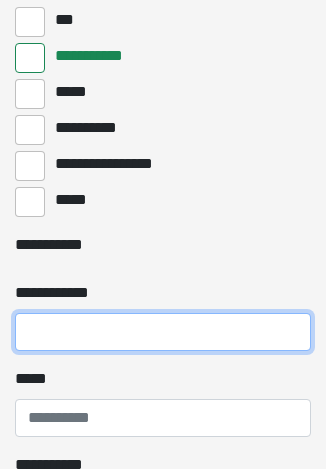 click on "**********" at bounding box center (163, 332) 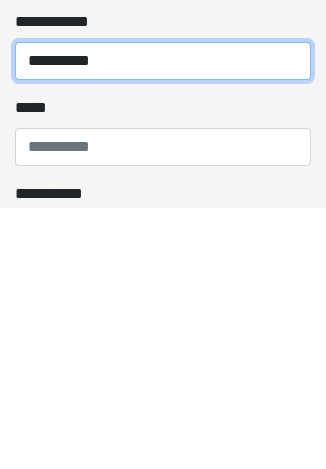 type on "**********" 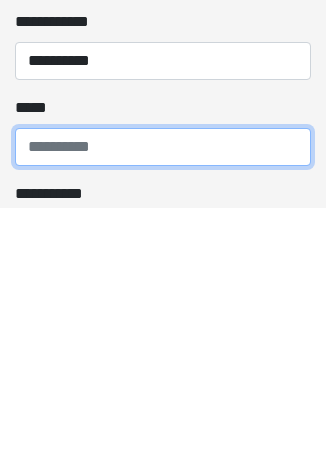 click on "*****" at bounding box center (163, 408) 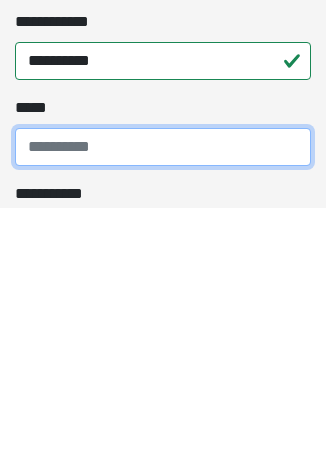 scroll, scrollTop: 836, scrollLeft: 0, axis: vertical 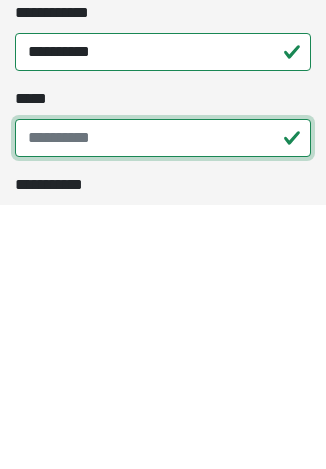 click on "*****" at bounding box center [163, 402] 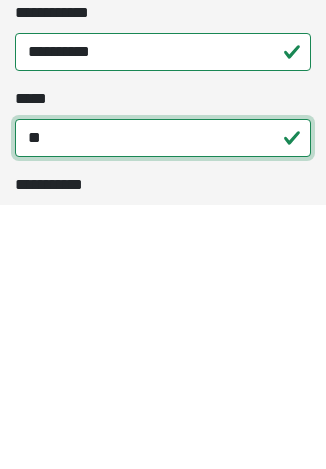 type on "*" 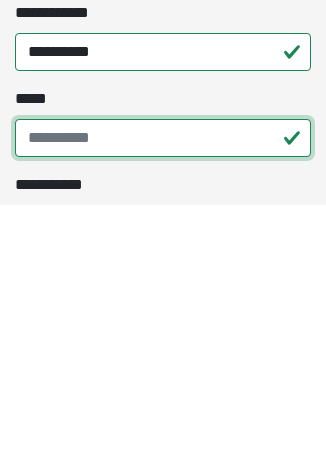 click on "*****" at bounding box center (163, 402) 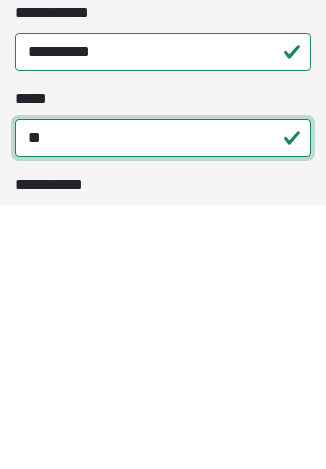 type on "*" 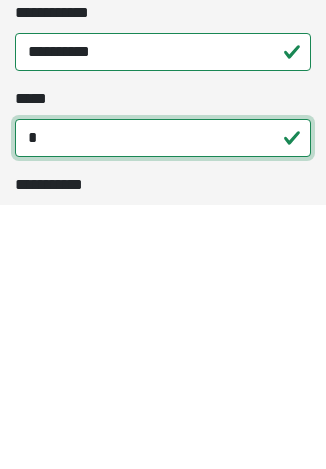 type 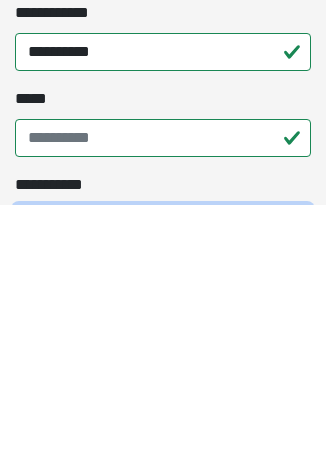 click on "********* [NAME]" at bounding box center (163, 488) 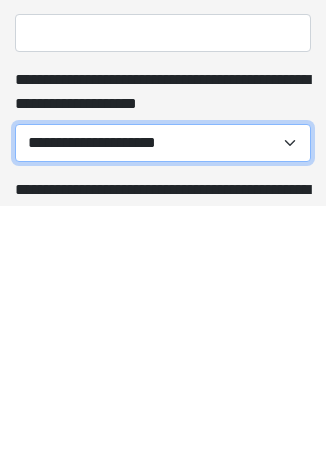 click on "**********" at bounding box center (163, 407) 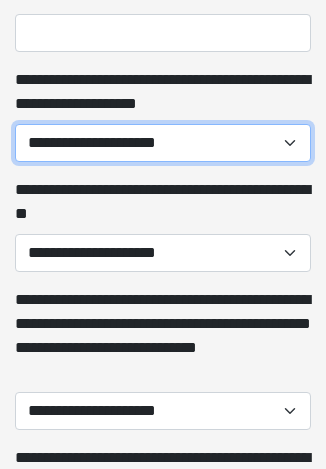 select on "**" 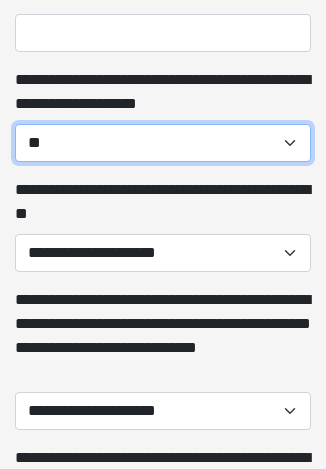 scroll, scrollTop: 1292, scrollLeft: 0, axis: vertical 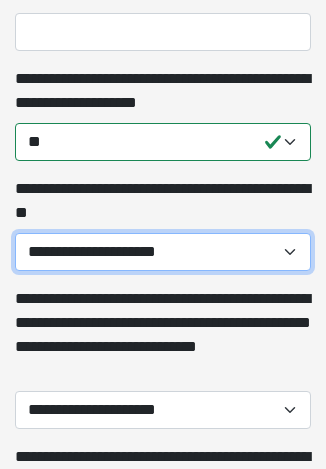 click on "**********" at bounding box center (163, 252) 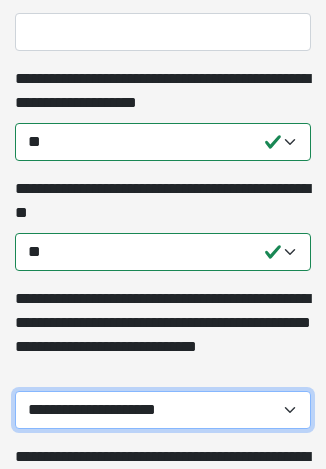 click on "**********" at bounding box center [163, 410] 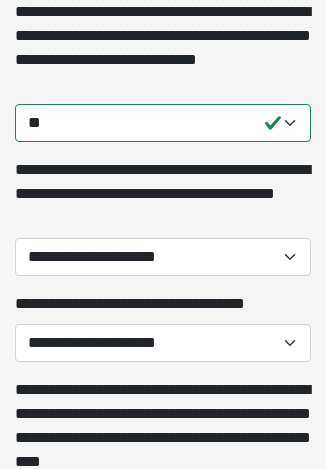 scroll, scrollTop: 1580, scrollLeft: 0, axis: vertical 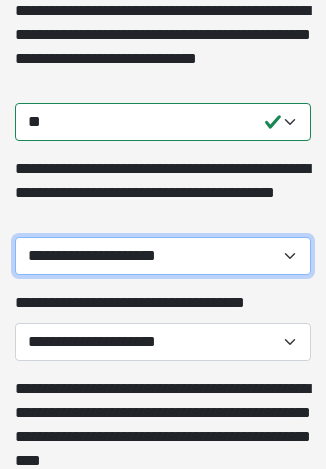click on "**********" at bounding box center (163, 256) 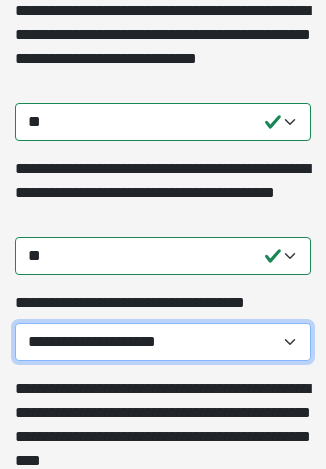 click on "**********" at bounding box center (163, 342) 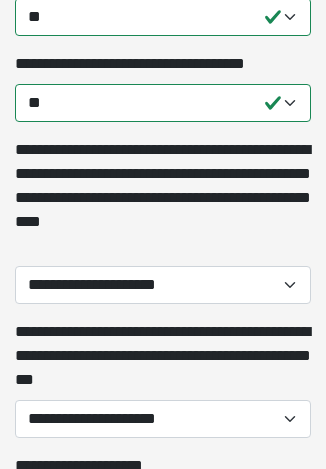 scroll, scrollTop: 1818, scrollLeft: 0, axis: vertical 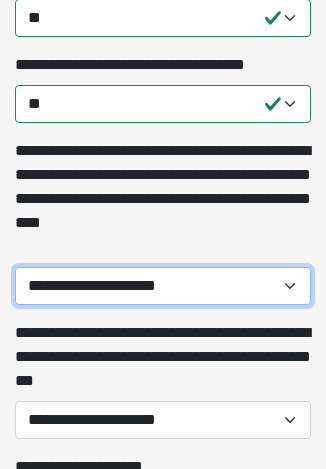 click on "**********" at bounding box center [163, 286] 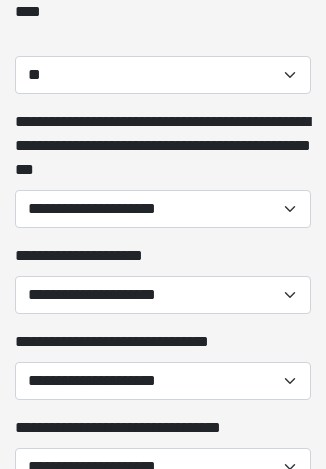 scroll, scrollTop: 2030, scrollLeft: 0, axis: vertical 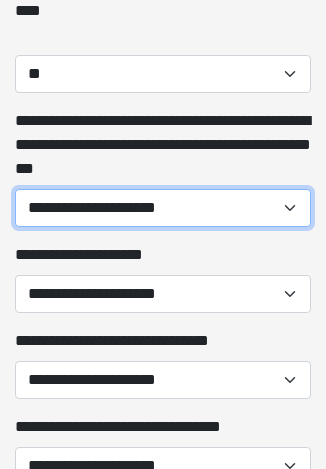 click on "**********" at bounding box center [163, 208] 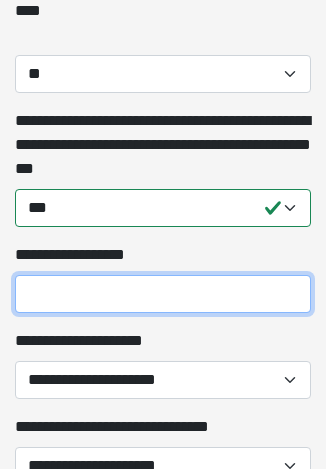 click on "**********" at bounding box center [163, 294] 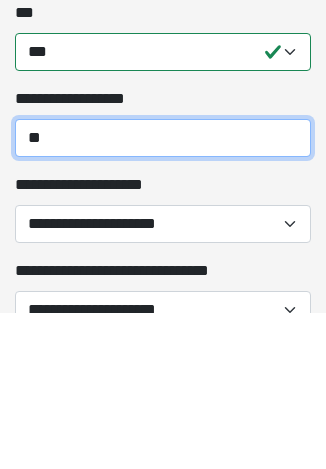 type on "*" 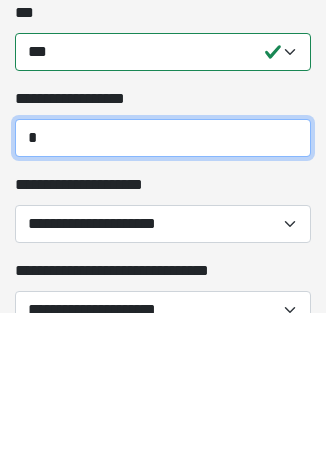 type 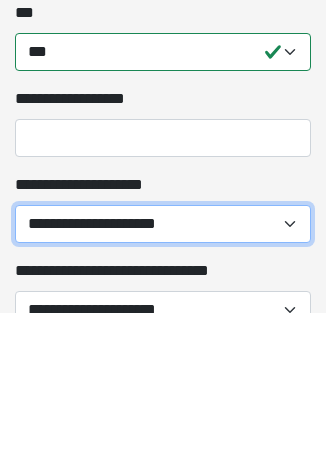 click on "**********" at bounding box center [163, 380] 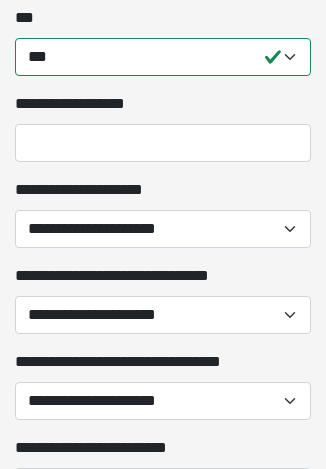 scroll, scrollTop: 2182, scrollLeft: 0, axis: vertical 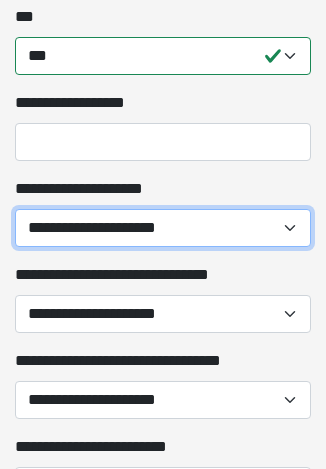 click on "**********" at bounding box center [163, 228] 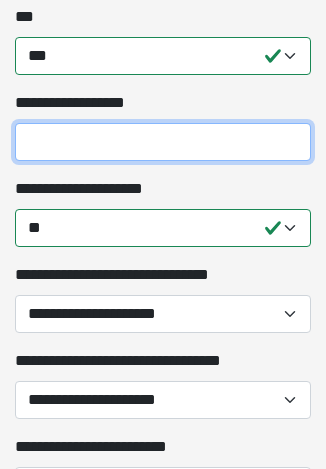 click on "**********" at bounding box center [163, 142] 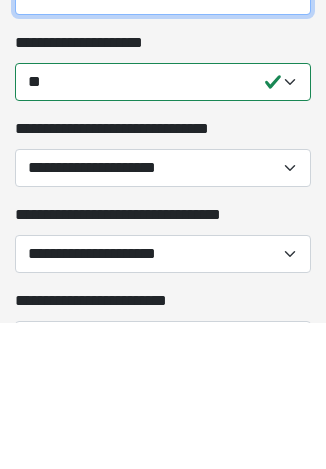 type on "**********" 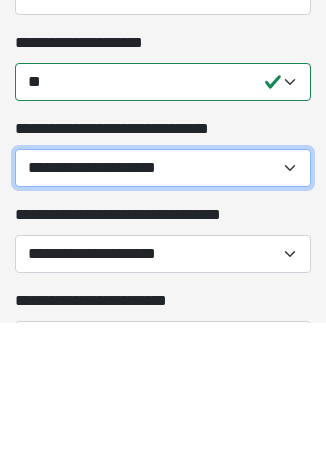 click on "**********" at bounding box center (163, 314) 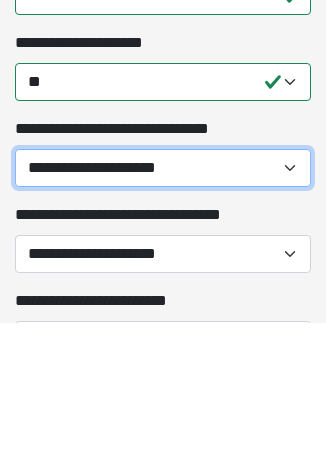 scroll, scrollTop: 2328, scrollLeft: 0, axis: vertical 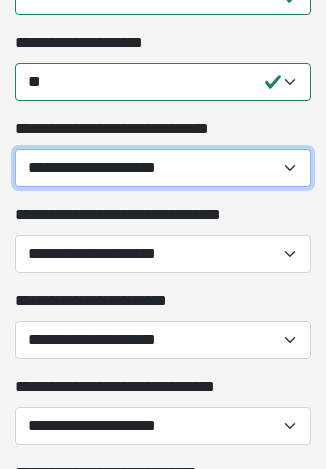 select on "**" 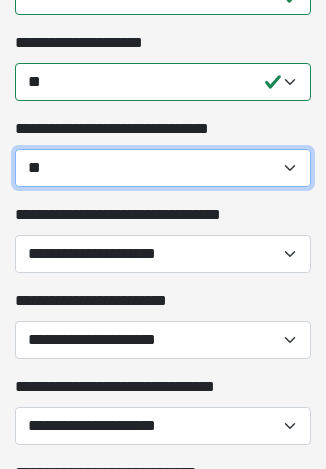 scroll, scrollTop: 2329, scrollLeft: 0, axis: vertical 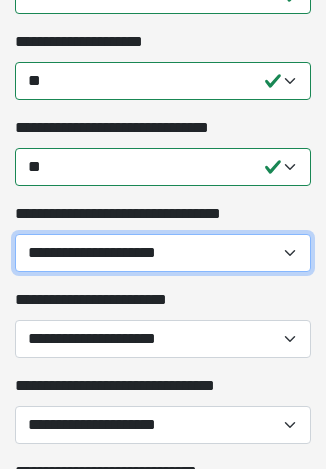 click on "**********" at bounding box center (163, 253) 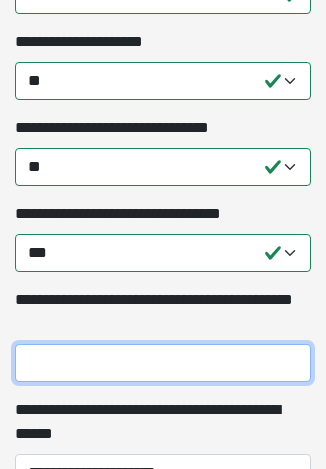 click on "**********" at bounding box center [163, 363] 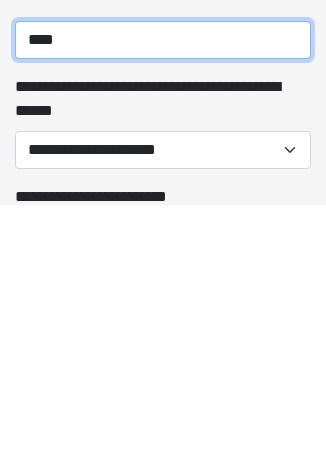 scroll, scrollTop: 2389, scrollLeft: 0, axis: vertical 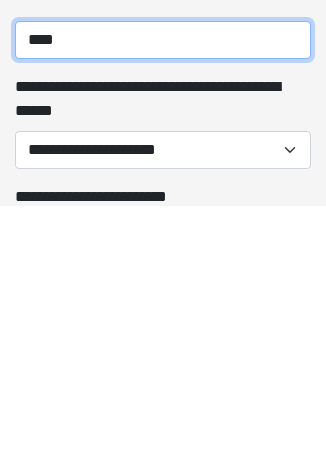 type on "****" 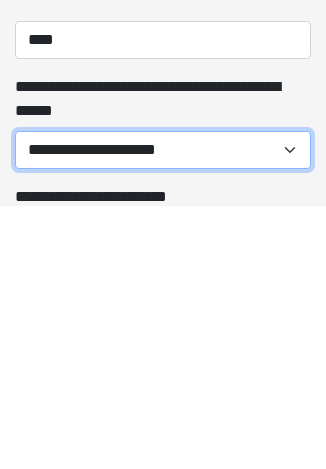 click on "**********" at bounding box center [163, 413] 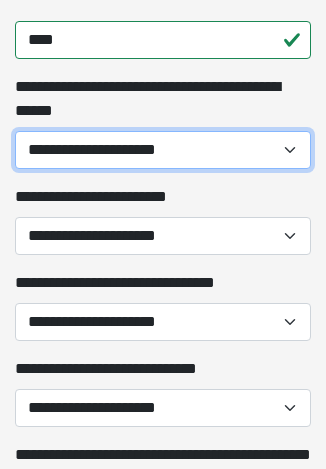 select on "**" 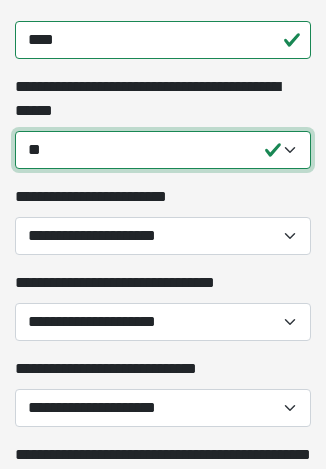scroll, scrollTop: 2653, scrollLeft: 0, axis: vertical 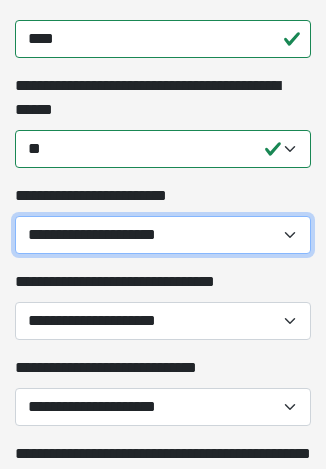 click on "**********" at bounding box center (163, 235) 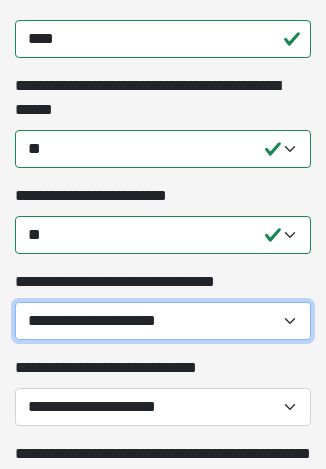 click on "**********" at bounding box center (163, 321) 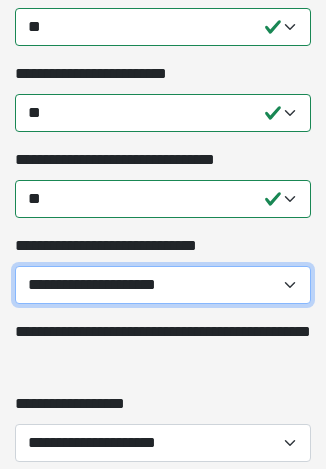 click on "**********" at bounding box center (163, 285) 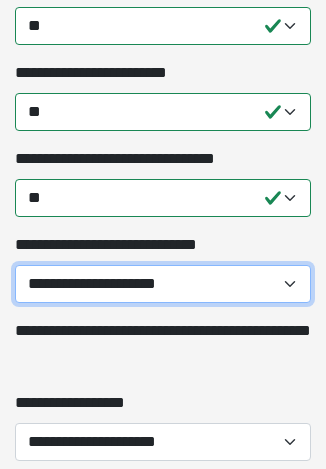 select on "**" 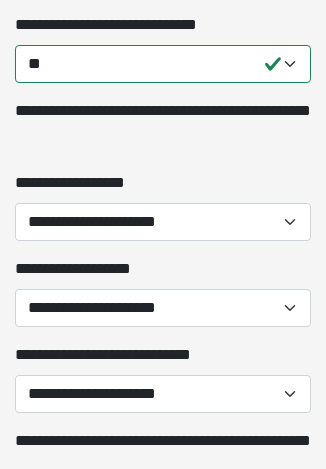 scroll, scrollTop: 2997, scrollLeft: 0, axis: vertical 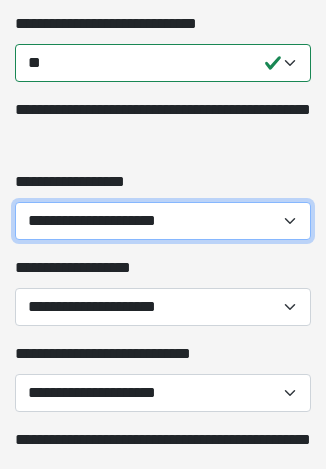 click on "**********" at bounding box center [163, 221] 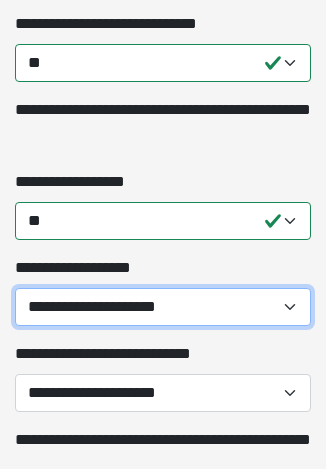 click on "**********" at bounding box center (163, 307) 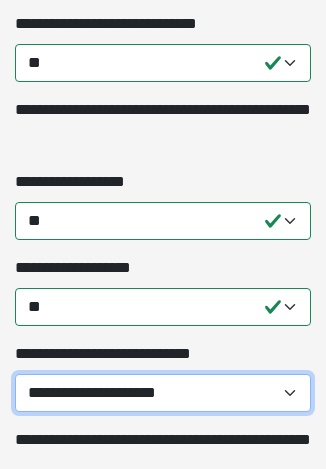 click on "**********" at bounding box center (163, 393) 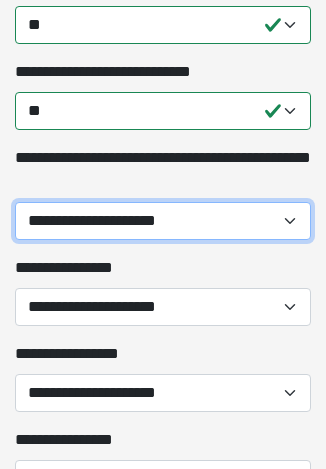 click on "**********" at bounding box center (163, 221) 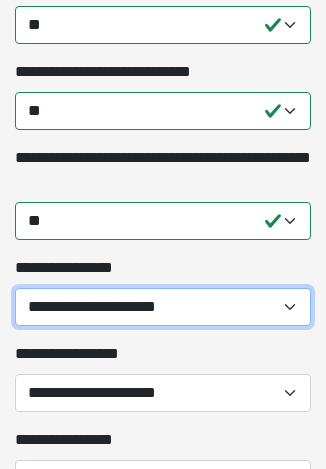 click on "**********" at bounding box center (163, 307) 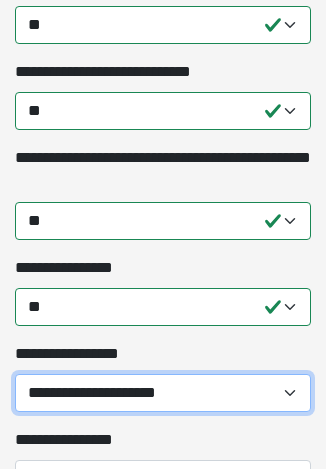 click on "**********" at bounding box center [163, 393] 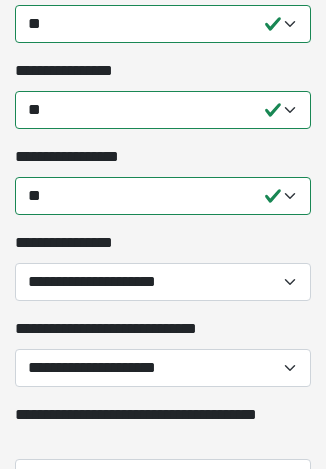 scroll, scrollTop: 3501, scrollLeft: 0, axis: vertical 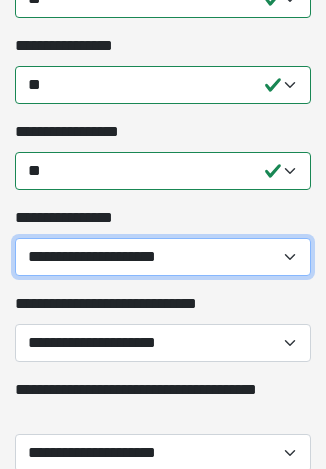 click on "**********" at bounding box center (163, 257) 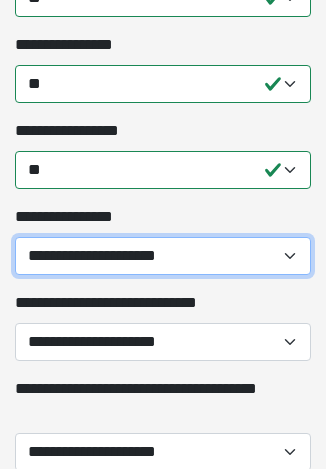 select on "**" 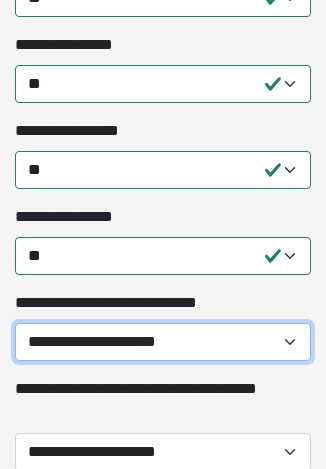 click on "**********" at bounding box center (163, 342) 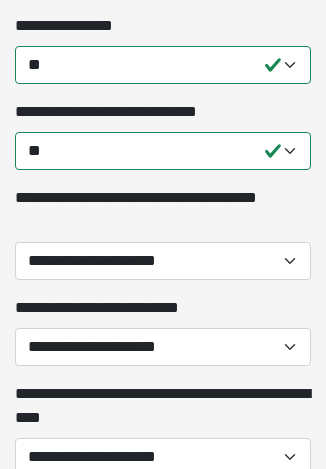 scroll, scrollTop: 3694, scrollLeft: 0, axis: vertical 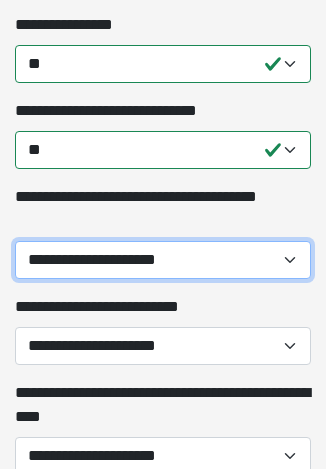 click on "**********" at bounding box center [163, 260] 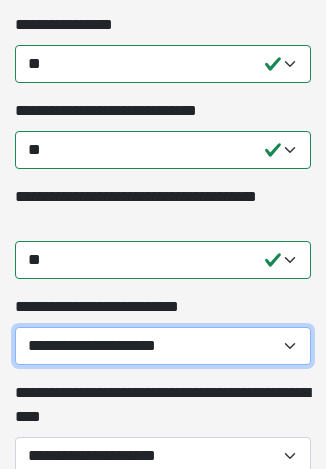 click on "**********" at bounding box center (163, 346) 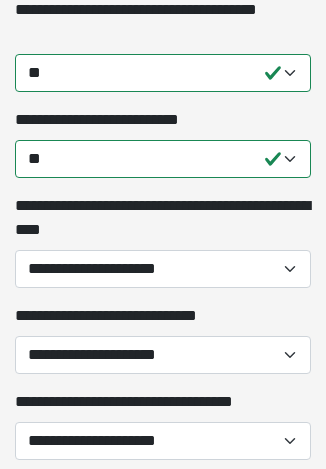 scroll, scrollTop: 3883, scrollLeft: 0, axis: vertical 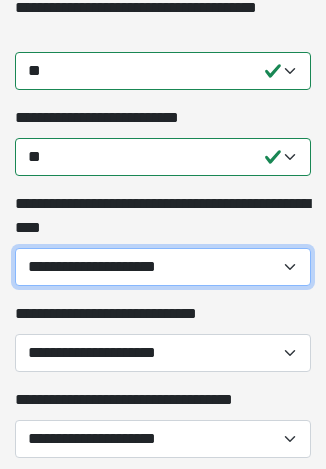 click on "**********" at bounding box center (163, 267) 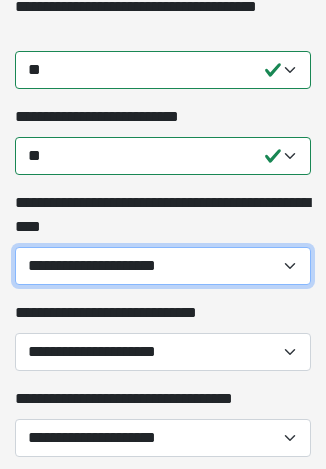 select on "**" 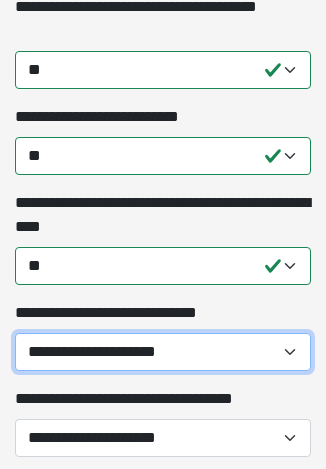 click on "**********" at bounding box center (163, 352) 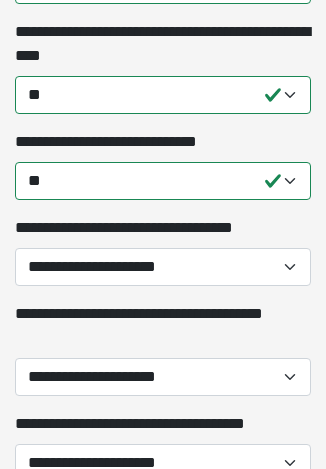 scroll, scrollTop: 4060, scrollLeft: 0, axis: vertical 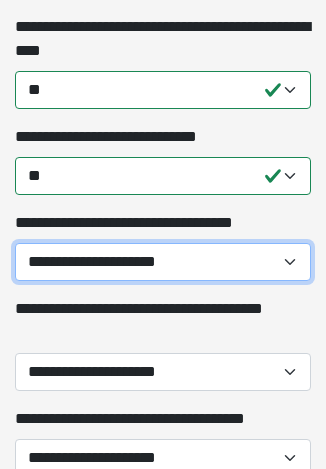 click on "**********" at bounding box center [163, 262] 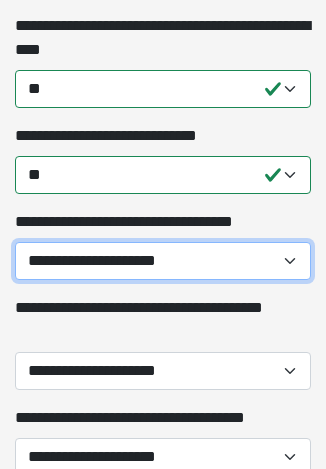 select on "**" 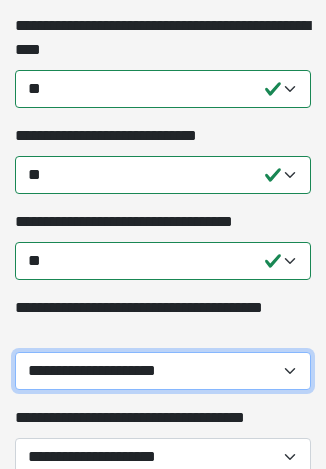 click on "**********" at bounding box center (163, 371) 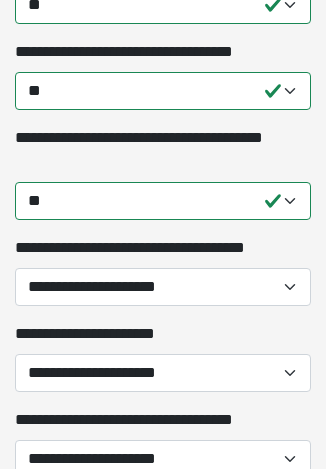 scroll, scrollTop: 4231, scrollLeft: 0, axis: vertical 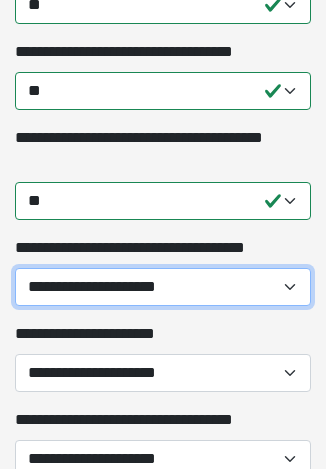 click on "**********" at bounding box center [163, 287] 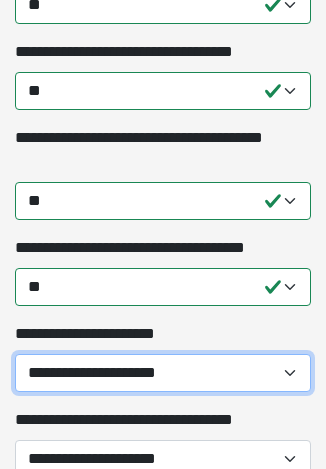 click on "**********" at bounding box center [163, 373] 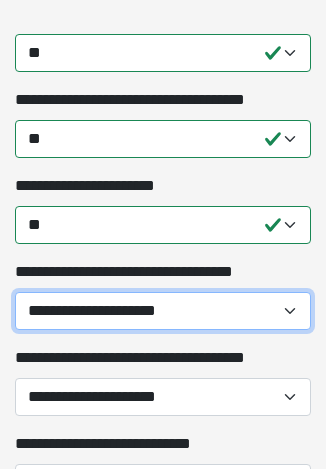 click on "**********" at bounding box center [163, 311] 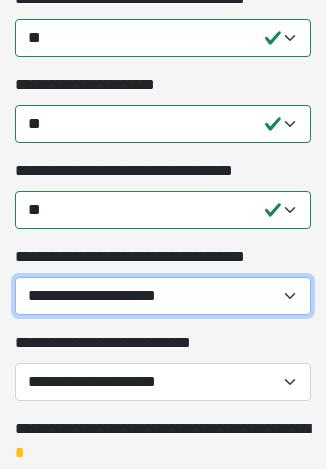 click on "**********" at bounding box center (163, 296) 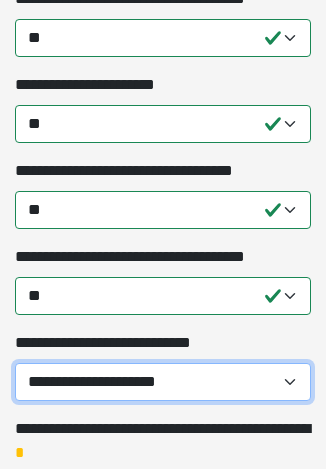 click on "**********" at bounding box center (163, 382) 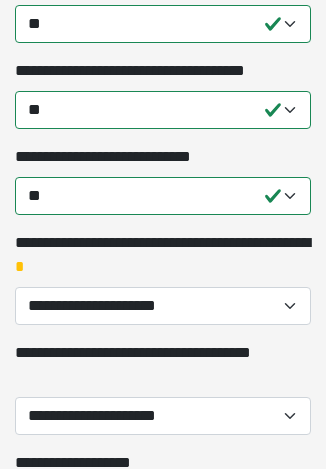 scroll, scrollTop: 4667, scrollLeft: 0, axis: vertical 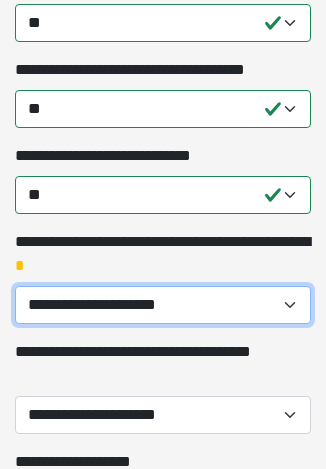 click on "**********" at bounding box center [163, 305] 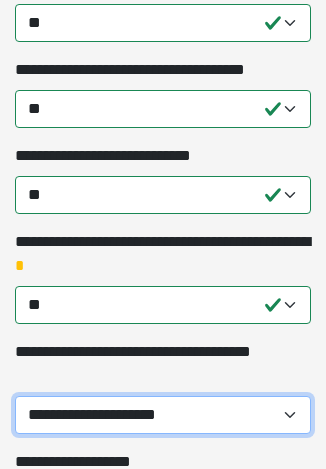 click on "**********" at bounding box center (163, 415) 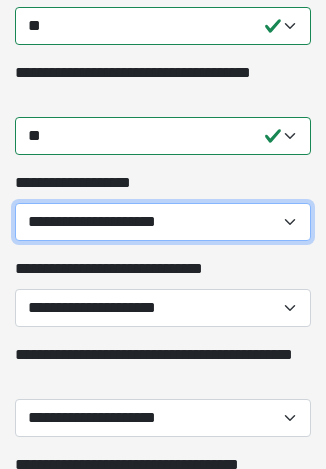 click on "**********" at bounding box center [163, 222] 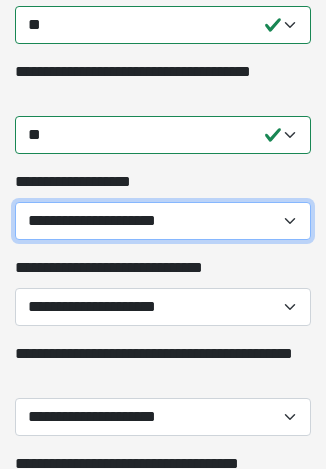select on "**" 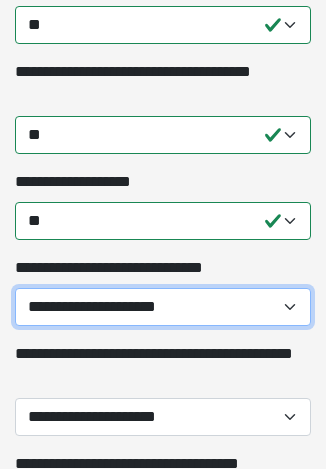 click on "**********" at bounding box center (163, 307) 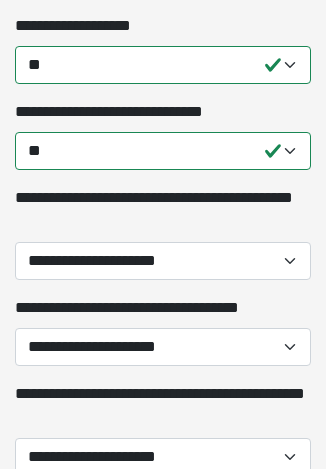 scroll, scrollTop: 5113, scrollLeft: 0, axis: vertical 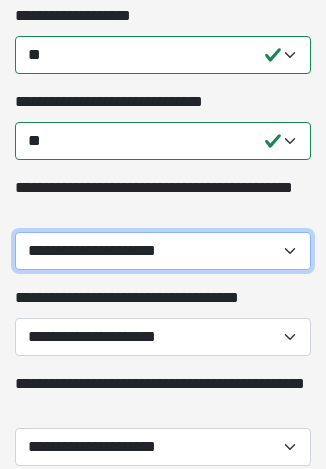 click on "**********" at bounding box center [163, 251] 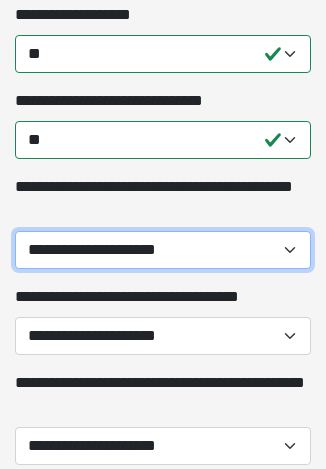 select on "**" 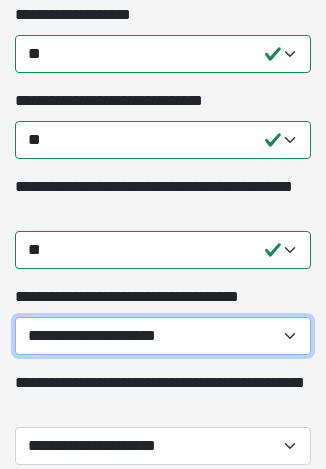 click on "**********" at bounding box center (163, 336) 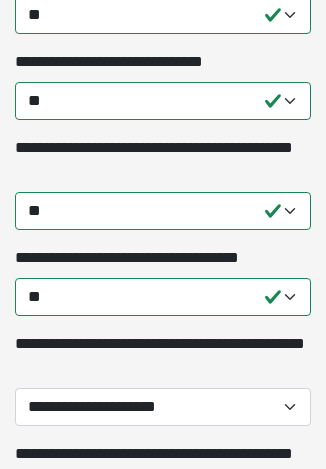 scroll, scrollTop: 5257, scrollLeft: 0, axis: vertical 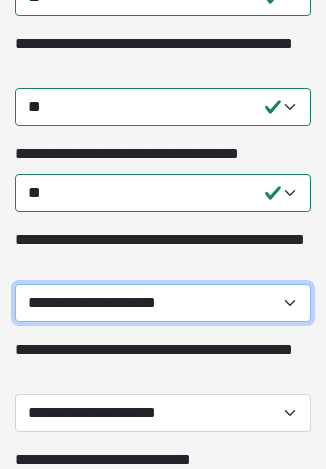 click on "**********" at bounding box center (163, 303) 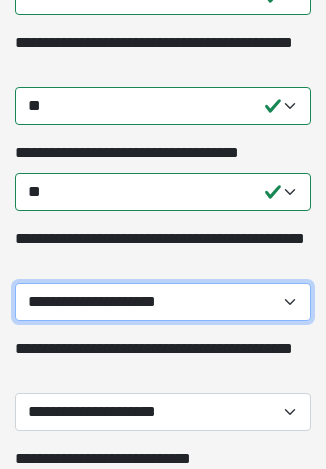select on "**" 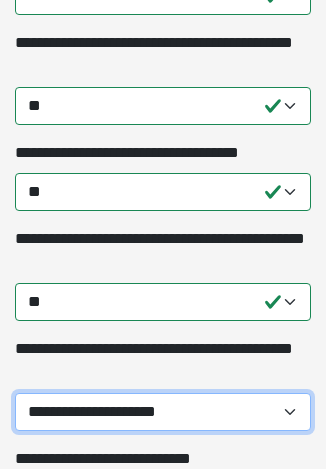 click on "**********" at bounding box center [163, 412] 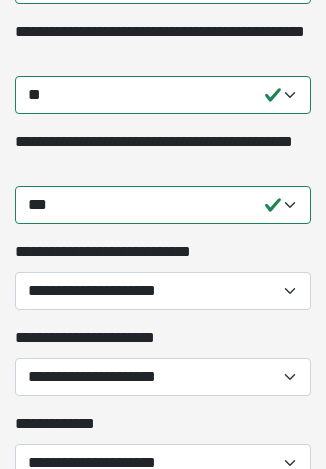 scroll, scrollTop: 5464, scrollLeft: 0, axis: vertical 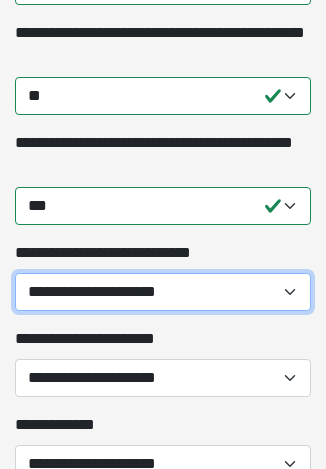 click on "**********" at bounding box center [163, 292] 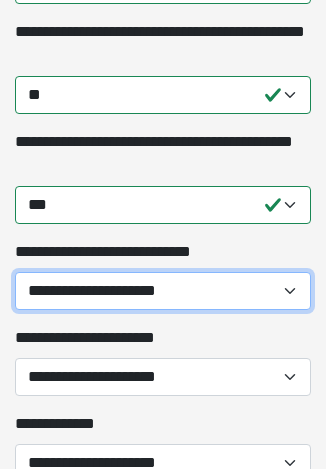 select on "**" 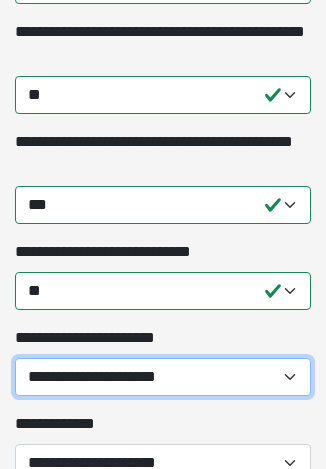 click on "**********" at bounding box center (163, 377) 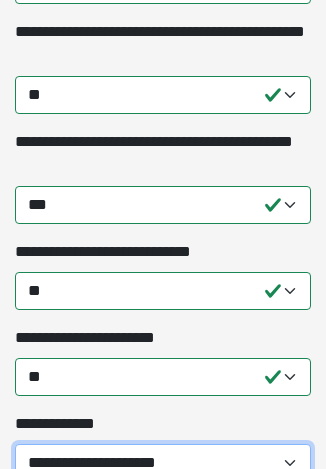 click on "**********" at bounding box center [163, 463] 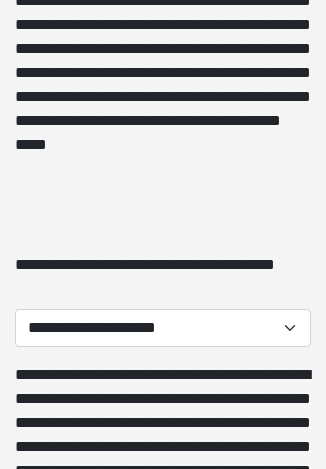 scroll, scrollTop: 6011, scrollLeft: 0, axis: vertical 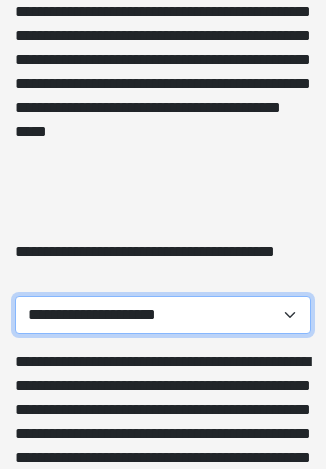 click on "**********" at bounding box center [163, 315] 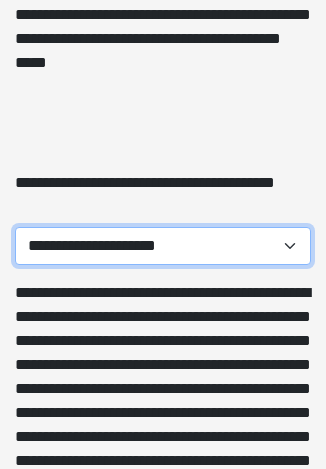 click on "**********" at bounding box center [163, 246] 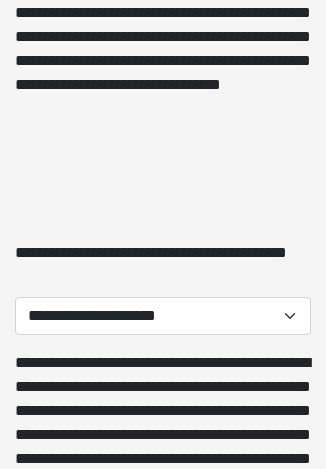 scroll, scrollTop: 6551, scrollLeft: 0, axis: vertical 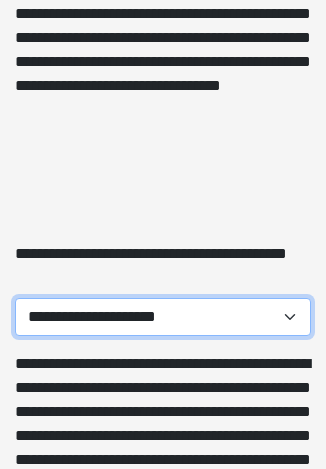 click on "**********" at bounding box center (163, 317) 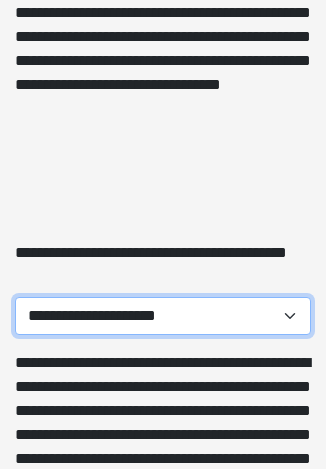 select on "***" 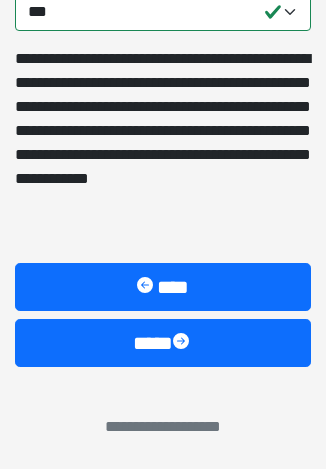 scroll, scrollTop: 6857, scrollLeft: 0, axis: vertical 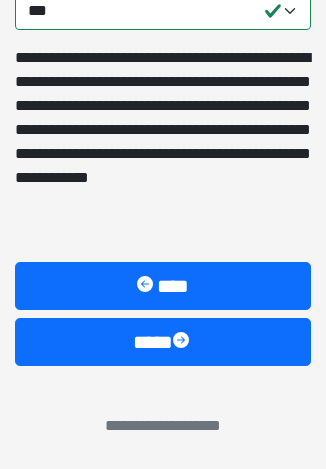 click at bounding box center (183, 342) 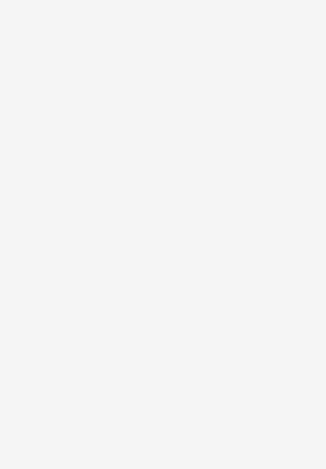 scroll, scrollTop: 292, scrollLeft: 0, axis: vertical 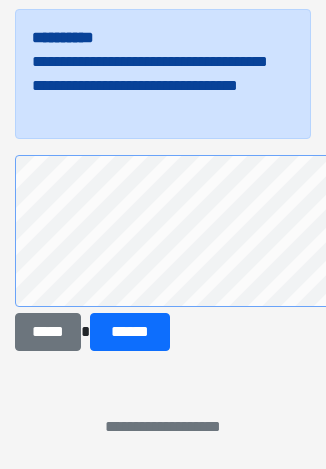 click on "******" at bounding box center [130, 332] 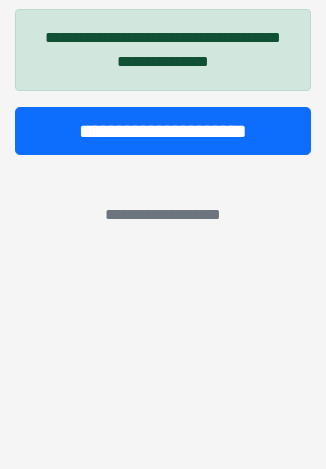 scroll, scrollTop: 104, scrollLeft: 0, axis: vertical 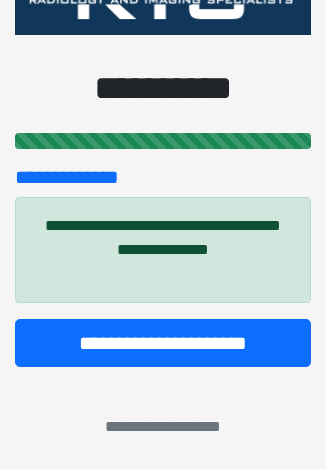 click on "**********" at bounding box center [163, 343] 